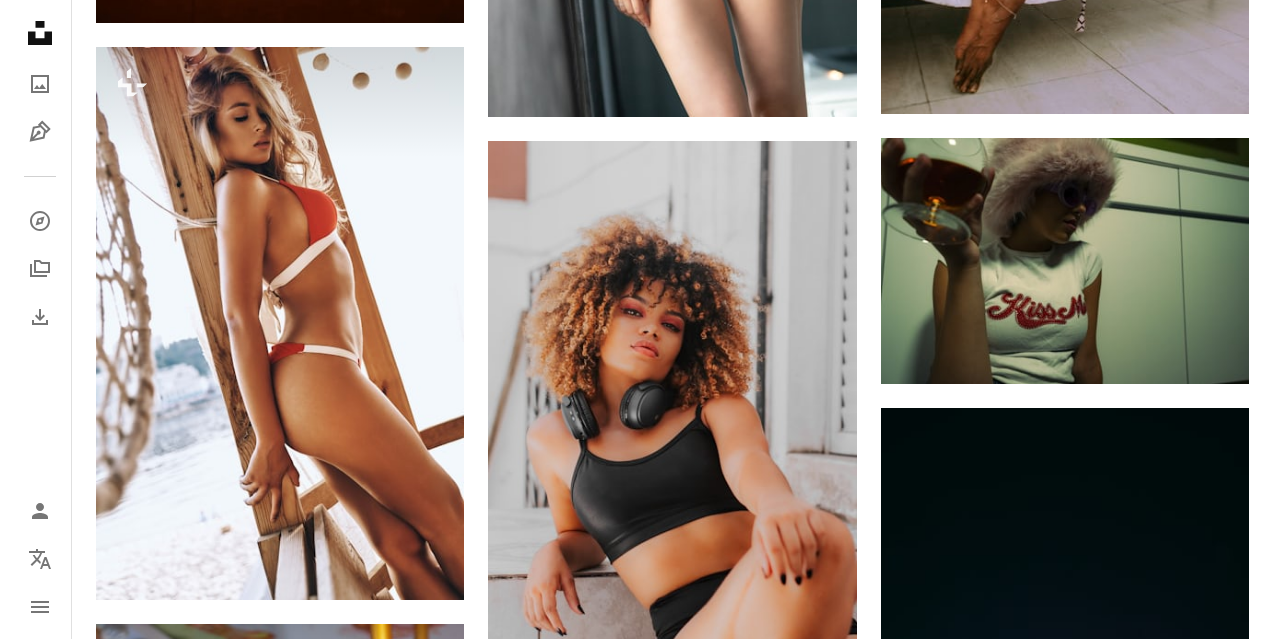 scroll, scrollTop: 4036, scrollLeft: 0, axis: vertical 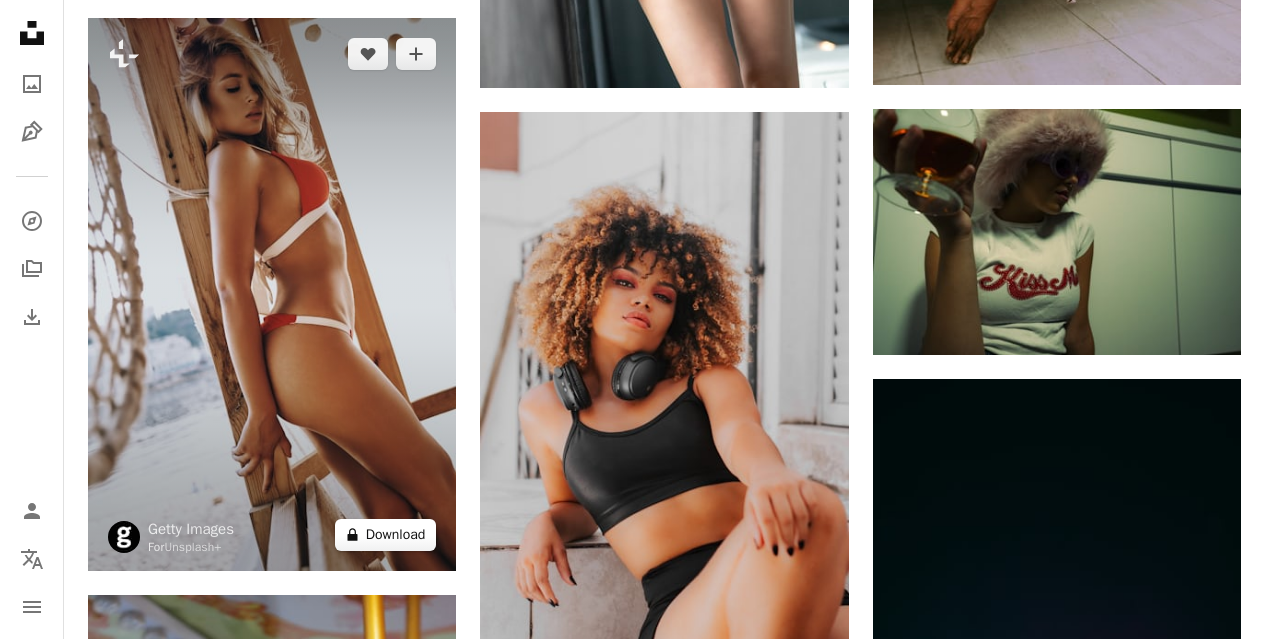 click on "A lock Download" at bounding box center (386, 535) 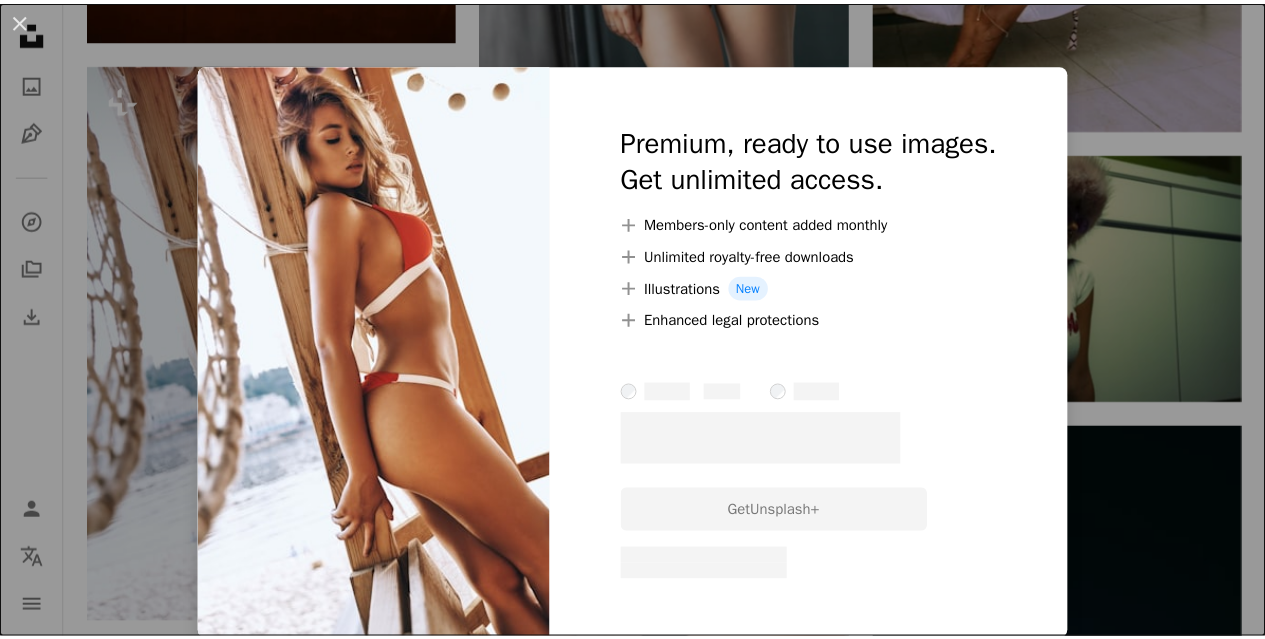 scroll, scrollTop: 1, scrollLeft: 0, axis: vertical 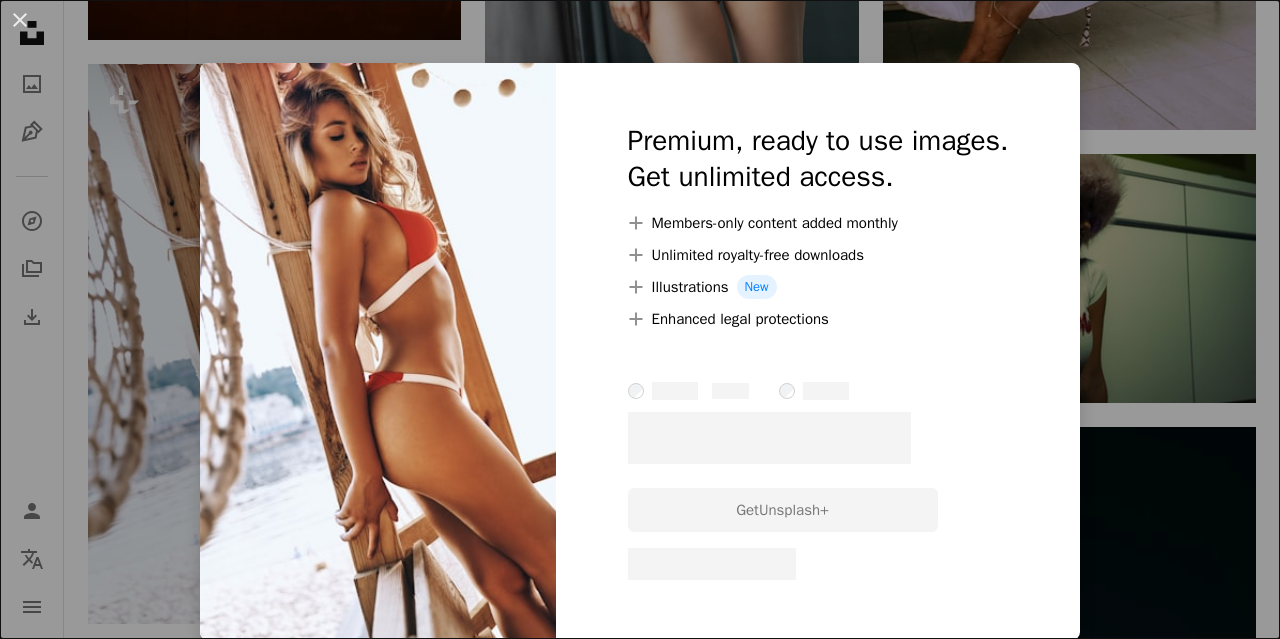 click on "An X shape Premium, ready to use images. Get unlimited access. A plus sign Members-only content added monthly A plus sign Unlimited royalty-free downloads A plus sign Illustrations  New A plus sign Enhanced legal protections – –––– – –––– – –––– – –––– ––––. Get  Unsplash+ –     –  –––– – ––– –––– –  –––– –– –     –  –––– – ––– –––– –  –––– ––" at bounding box center [640, 319] 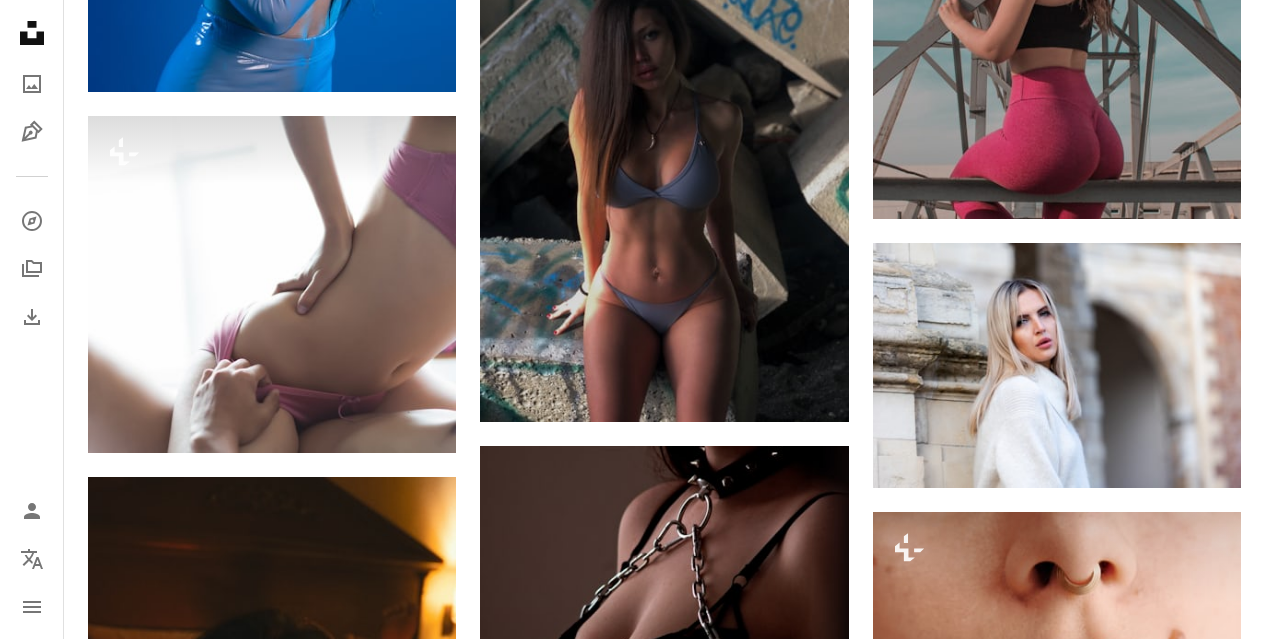 scroll, scrollTop: 7236, scrollLeft: 0, axis: vertical 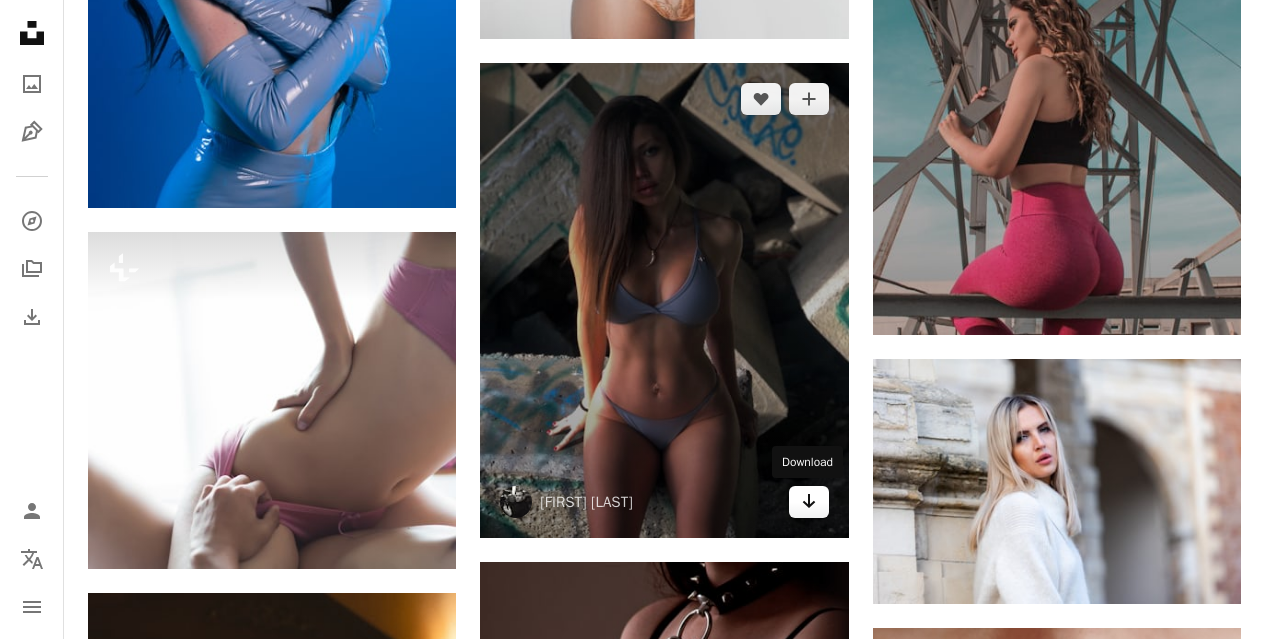 click on "Arrow pointing down" 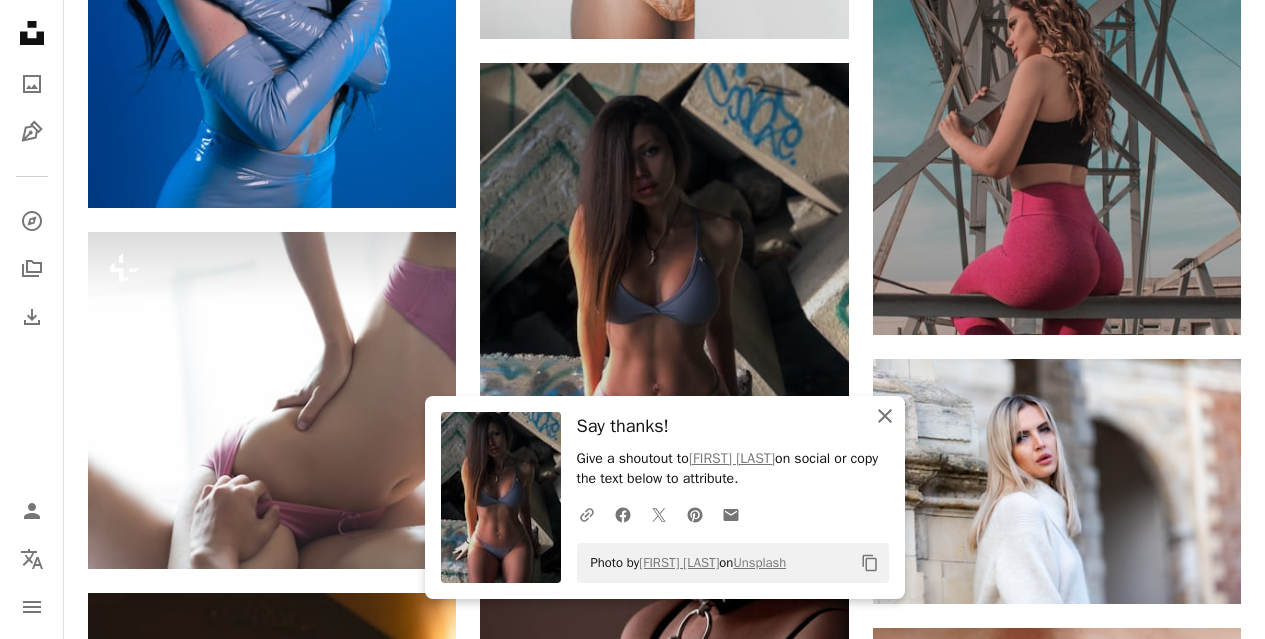 click on "An X shape" 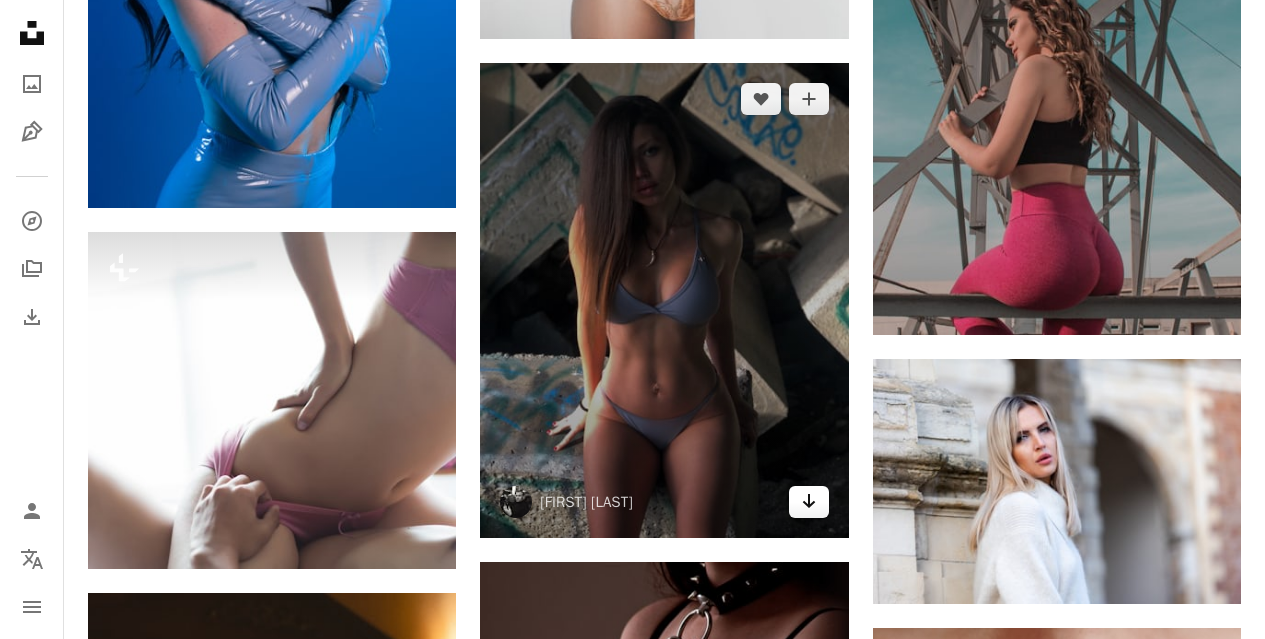 click on "Arrow pointing down" at bounding box center [809, 502] 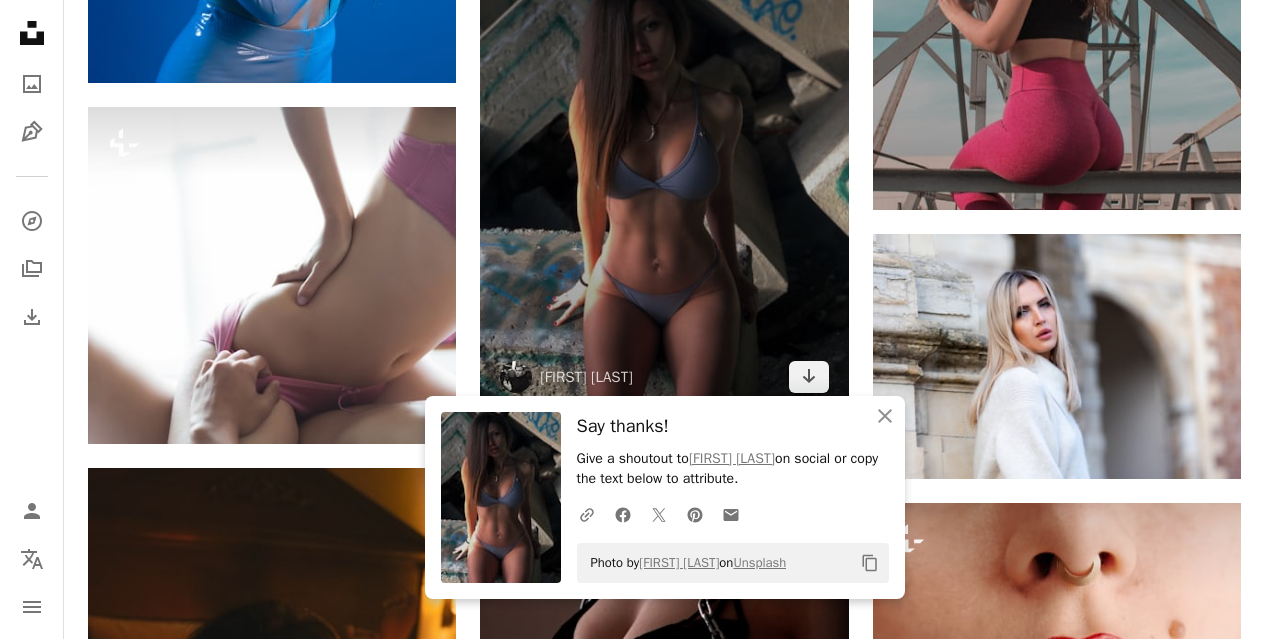 scroll, scrollTop: 7536, scrollLeft: 0, axis: vertical 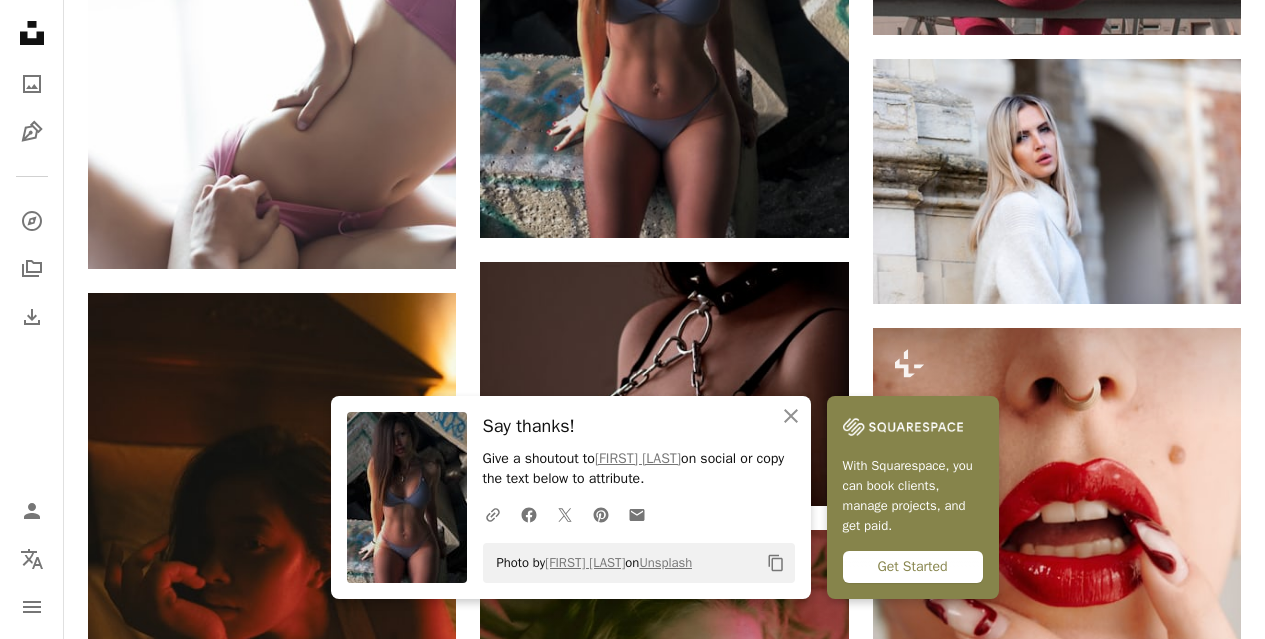 click on "[FIRST] [LAST] | @[BRAND] Available for hire
[FIRST] [LAST] Available for hire
[FIRST] [LAST] Available for hire
[FIRST] [LAST] Available for hire
[FIRST] [LAST] Available for hire
[FIRST] [LAST] Available for hire" at bounding box center (664, -1577) 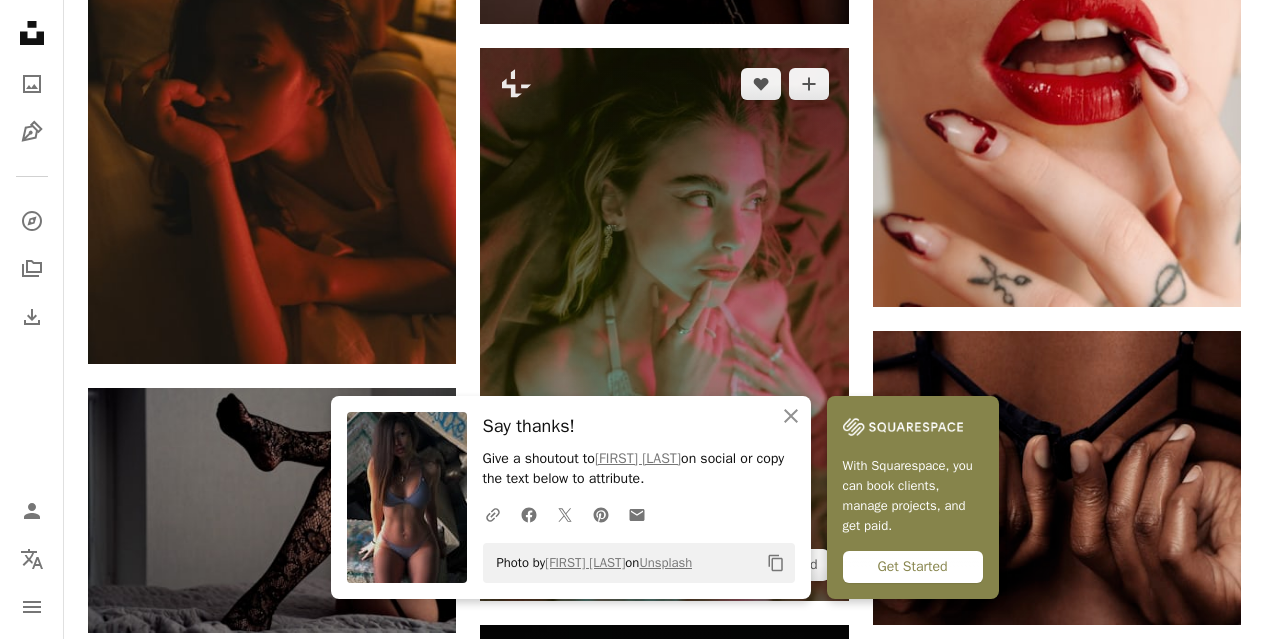 scroll, scrollTop: 8036, scrollLeft: 0, axis: vertical 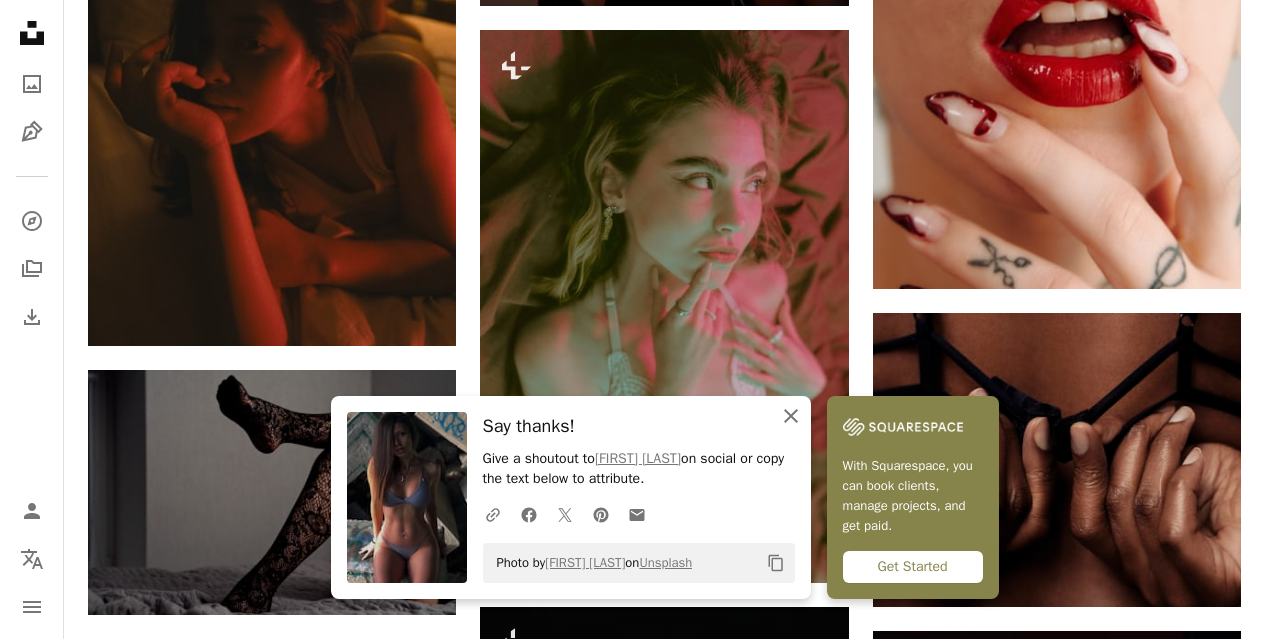 click on "An X shape" 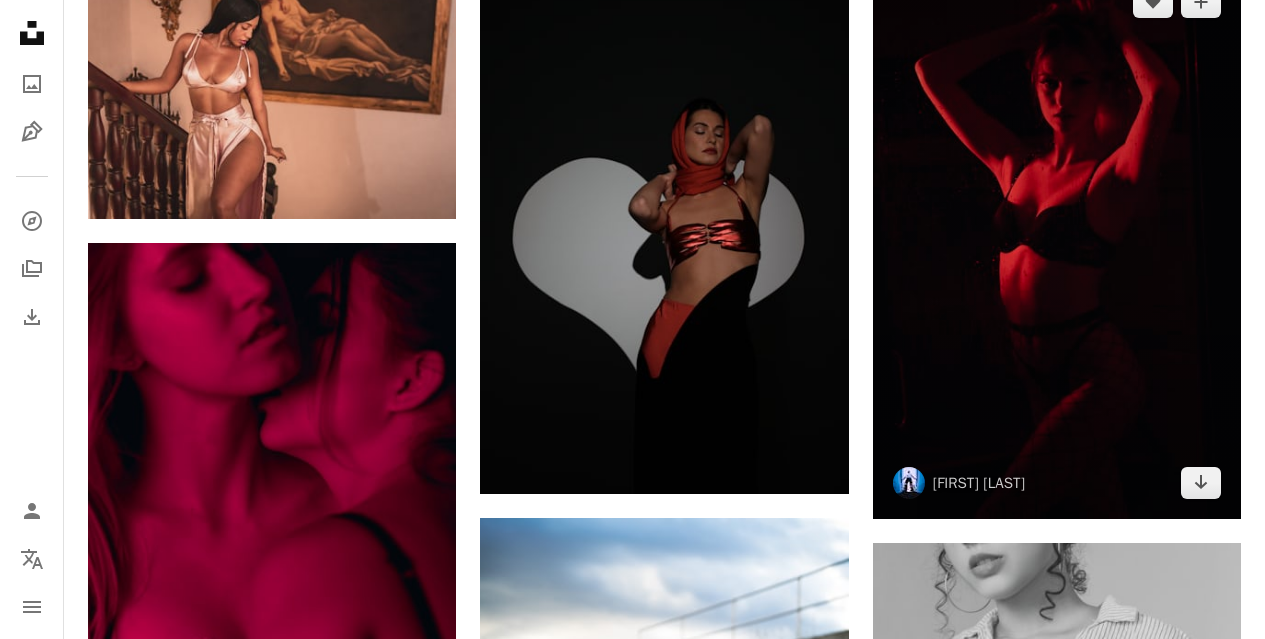 scroll, scrollTop: 8736, scrollLeft: 0, axis: vertical 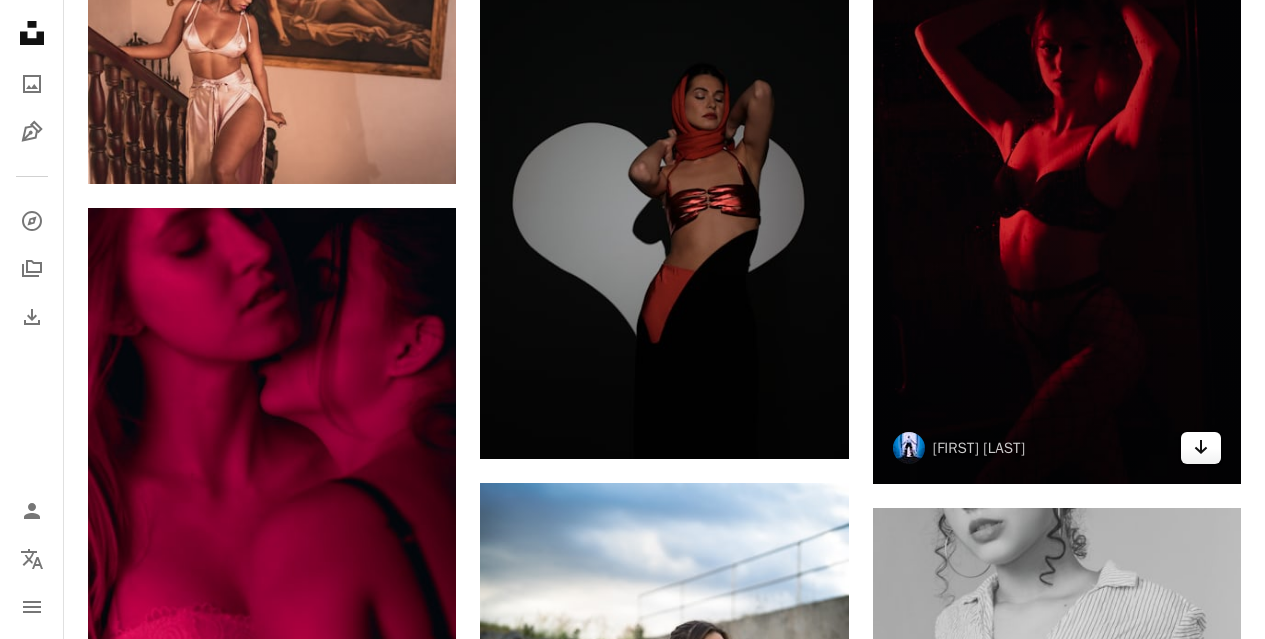click on "Arrow pointing down" 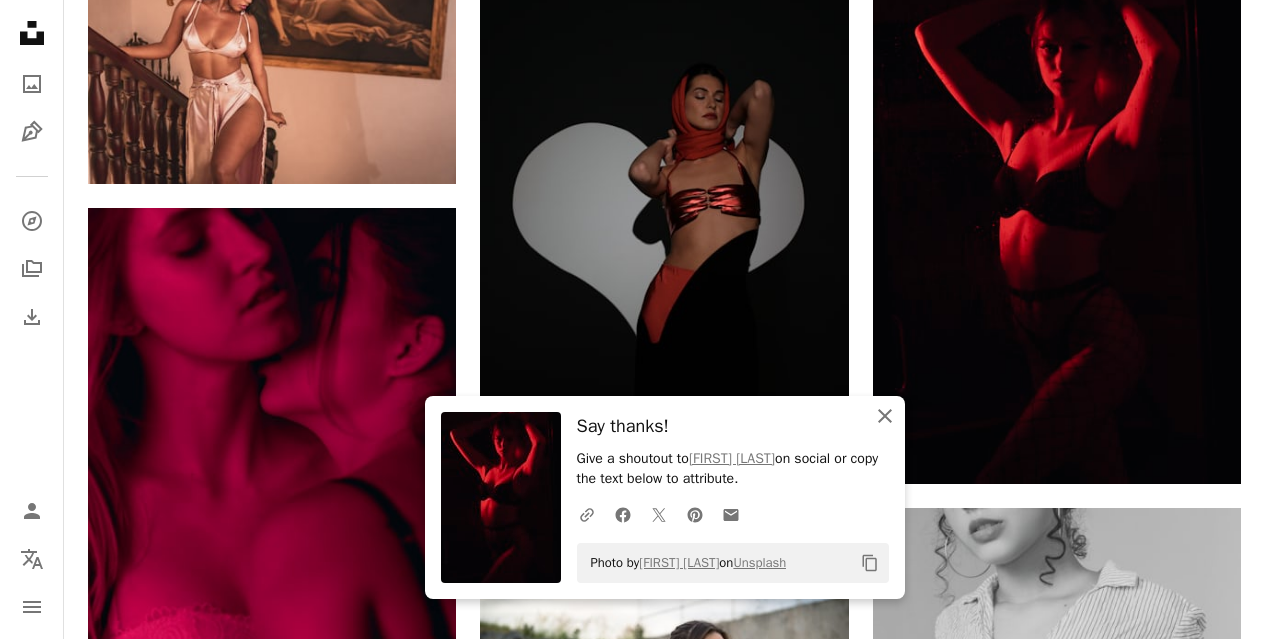 click on "An X shape" 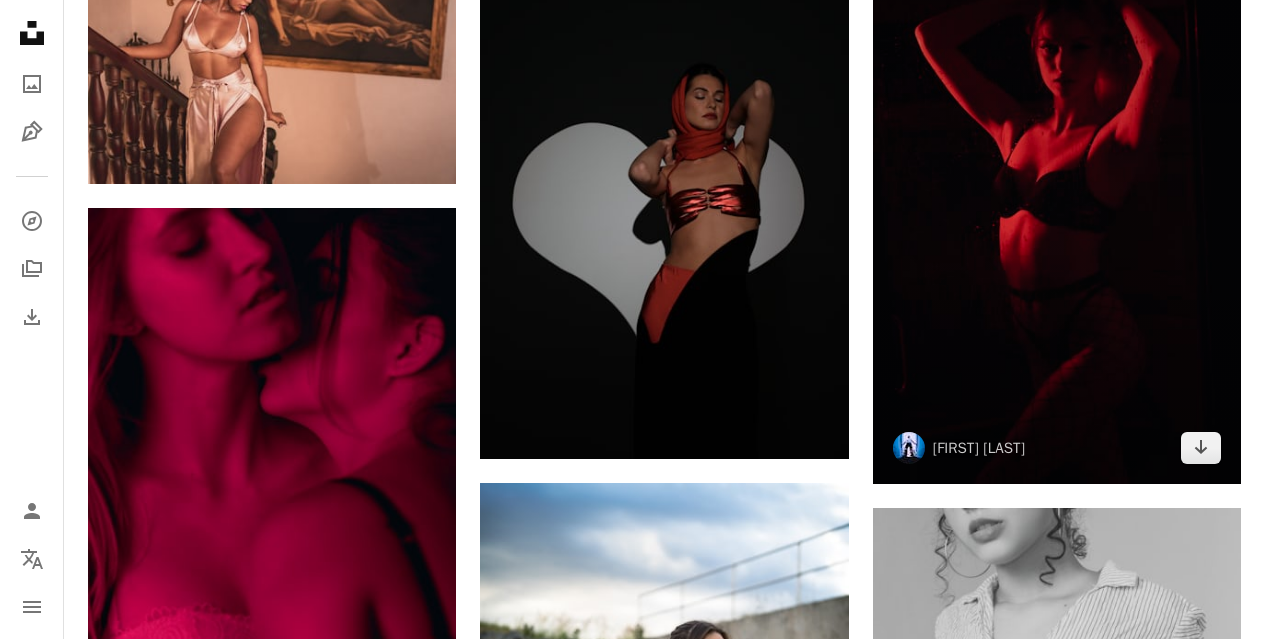 click at bounding box center (1057, 207) 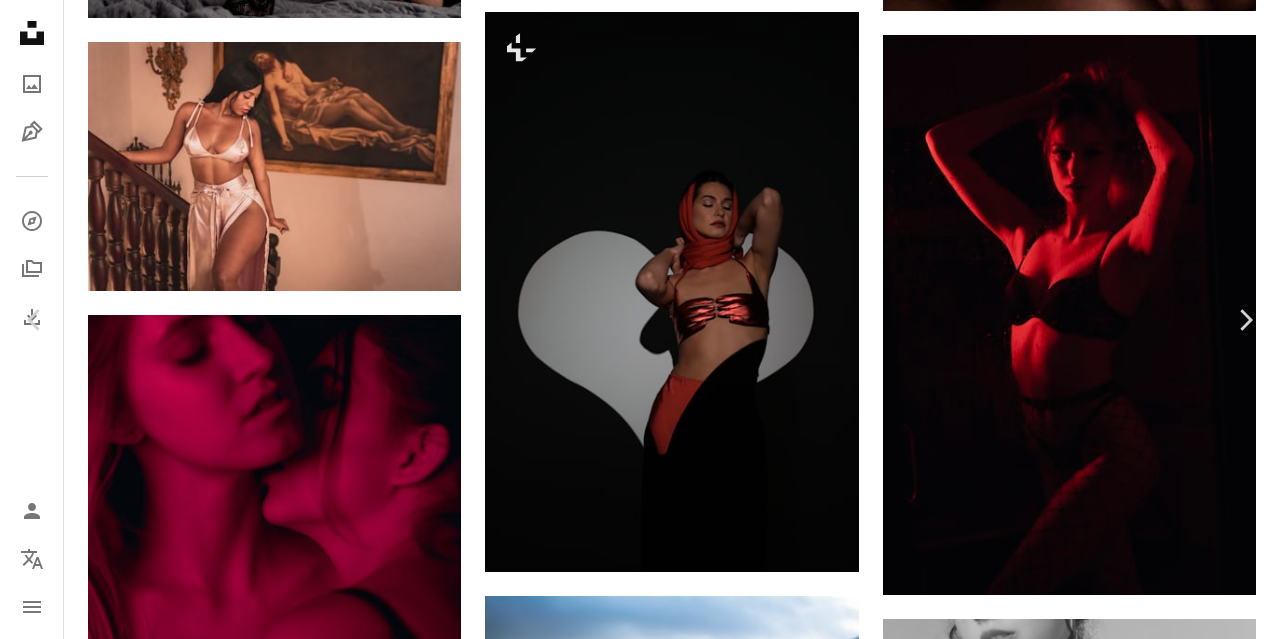 click on "IG - @[BRAND]
Website - [BRAND].com
Model - [FIRST] [LAST]" at bounding box center [640, 3140] 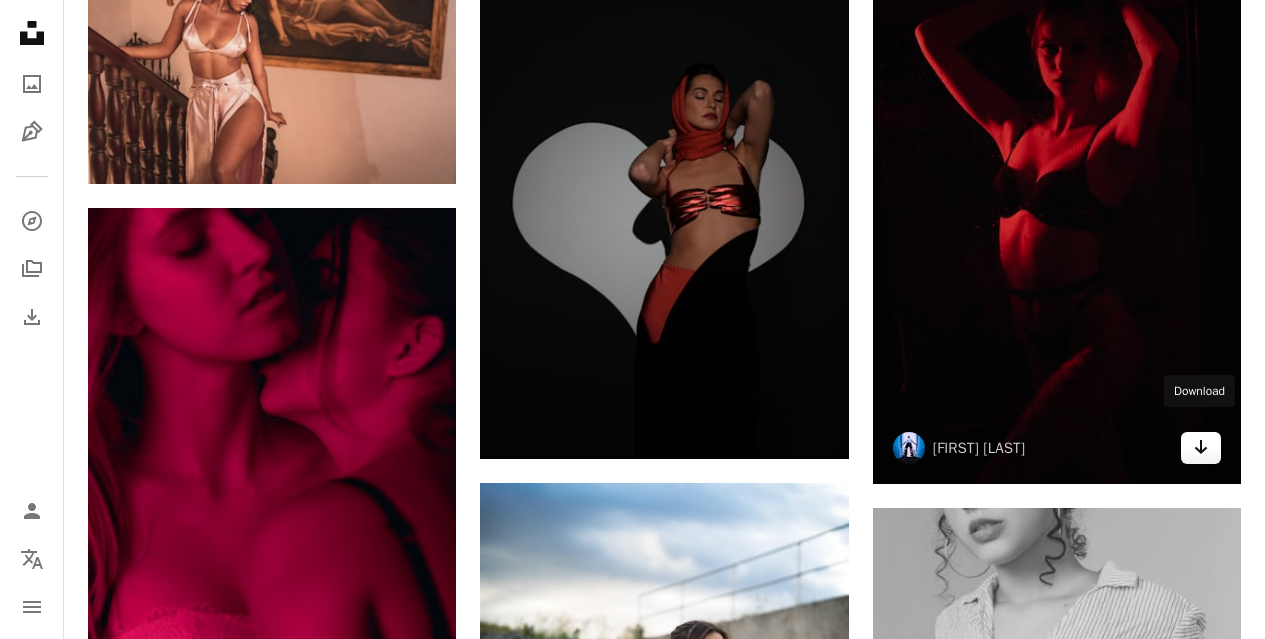 click on "Arrow pointing down" 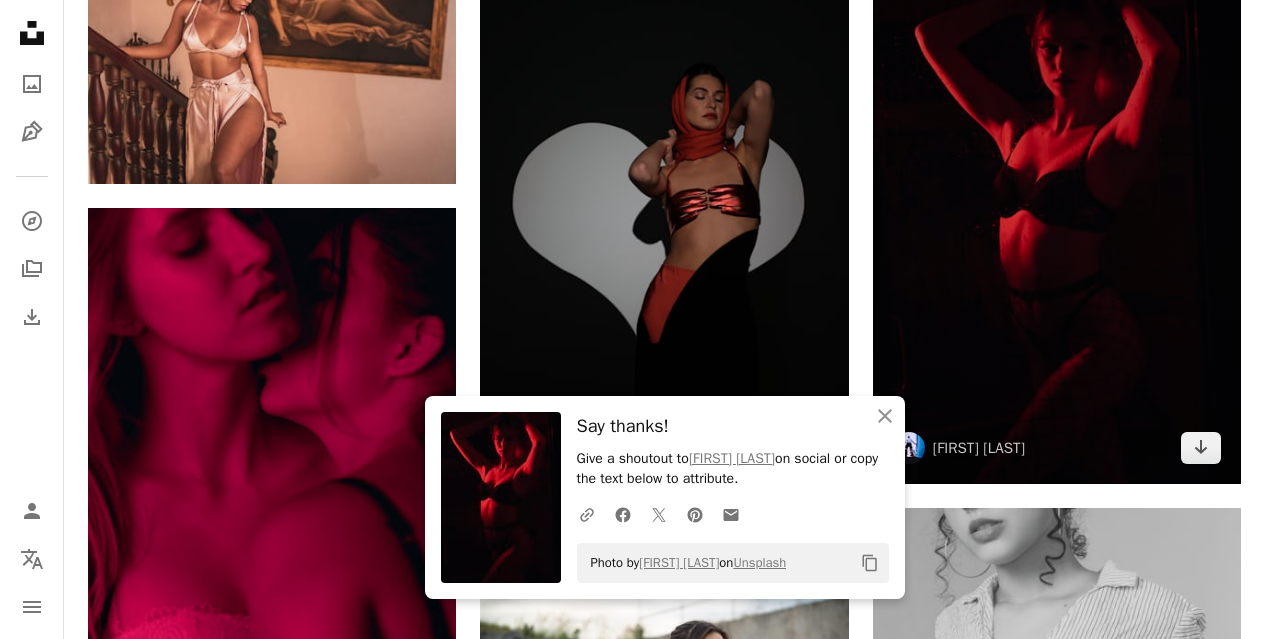 click at bounding box center (1057, 207) 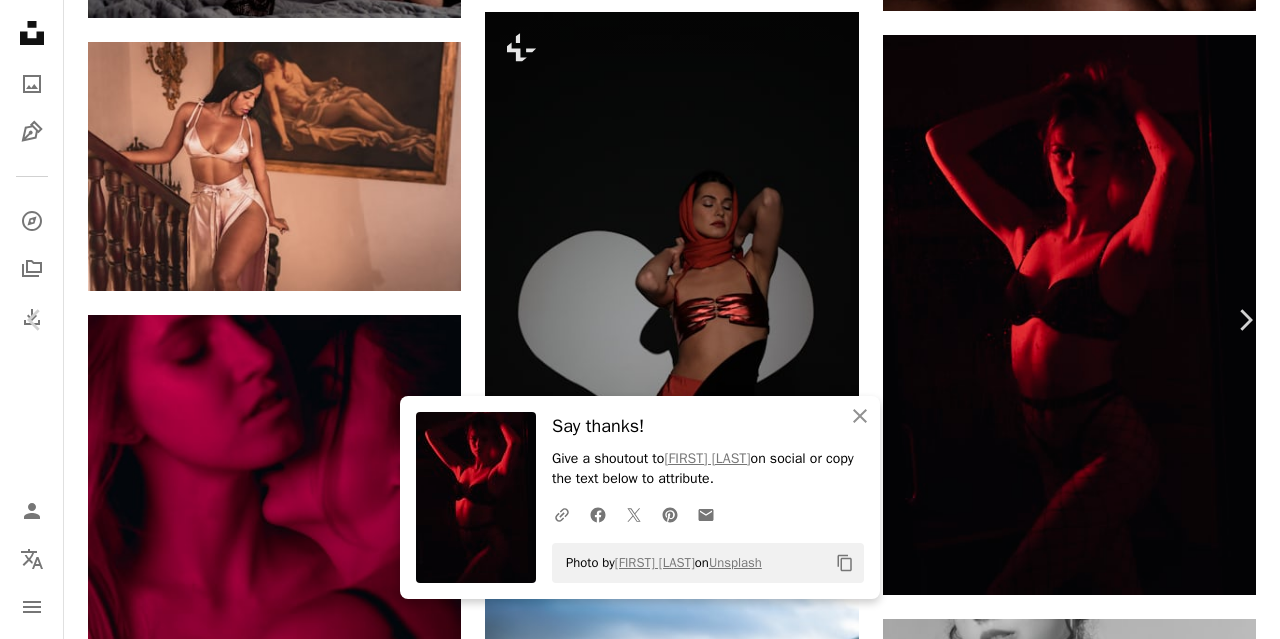 click on "Download free" at bounding box center [1081, 2868] 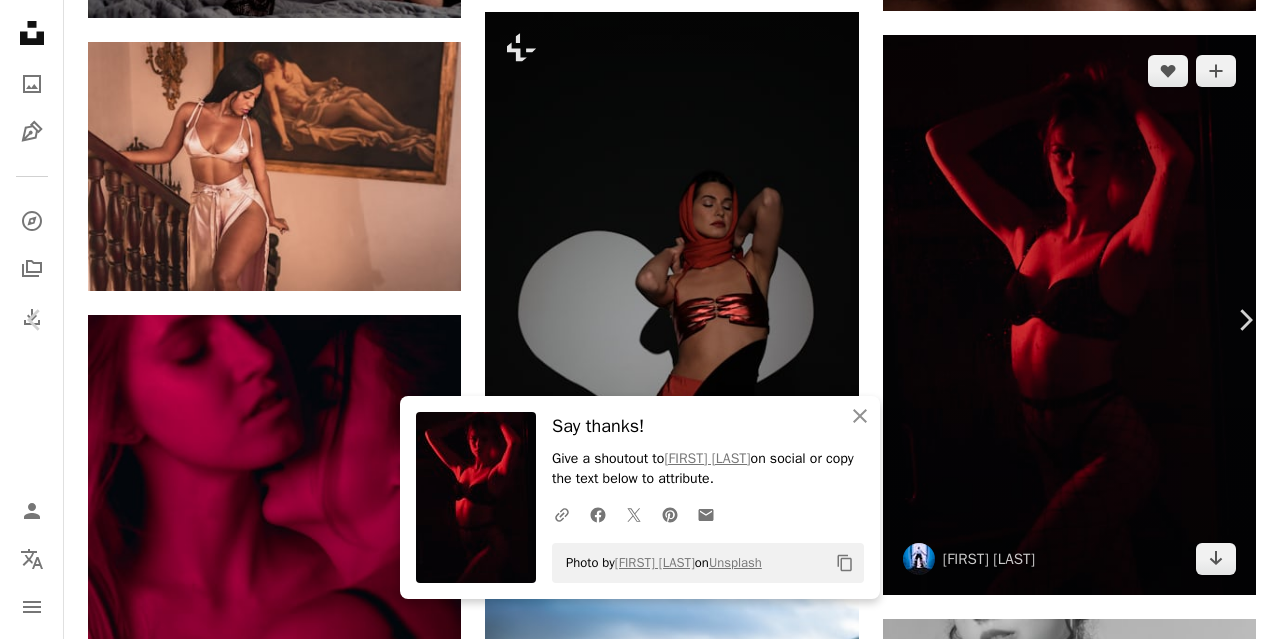 click on "Photo by  [FIRST] [LAST]  on  Unsplash
Copy content [FIRST] [LAST] [BRAND] IG - @[BRAND]
Website - [BRAND].com
Model - [FIRST] [LAST]" at bounding box center (640, 3140) 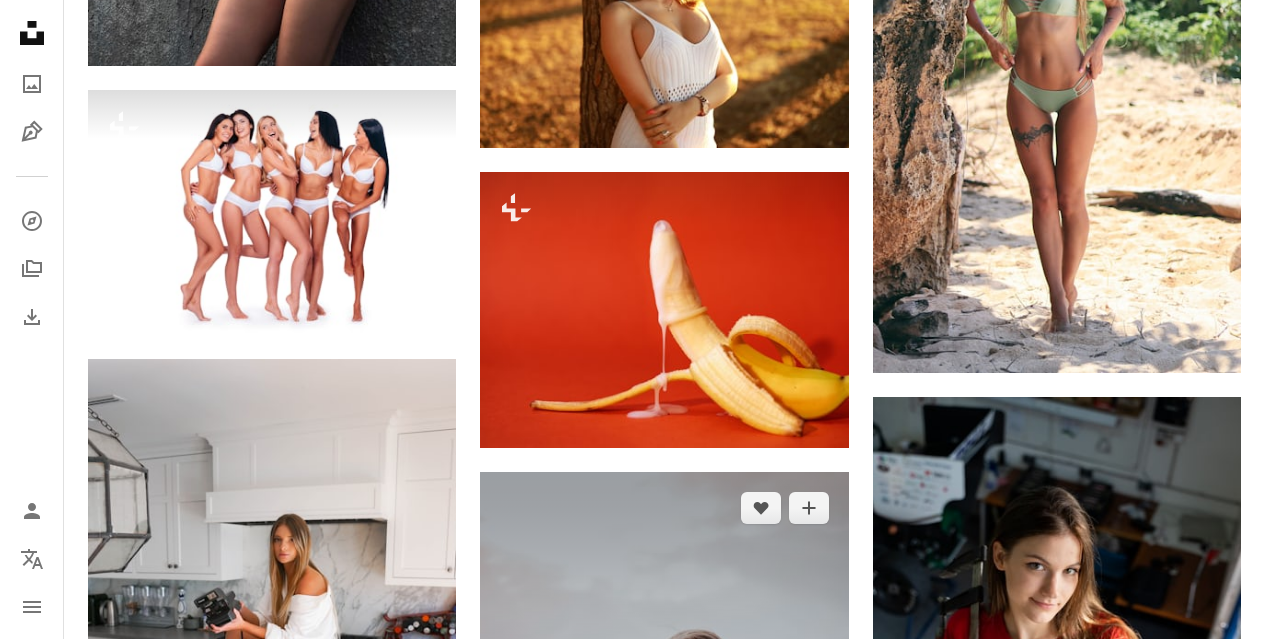 scroll, scrollTop: 11036, scrollLeft: 0, axis: vertical 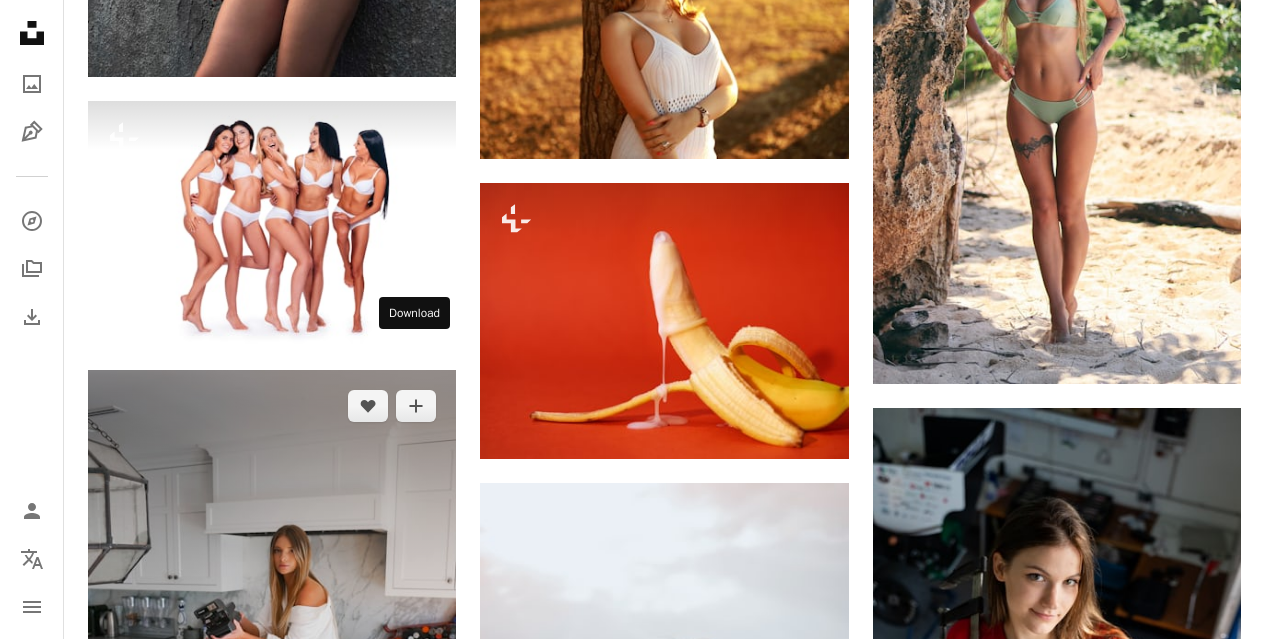 click on "Arrow pointing down" 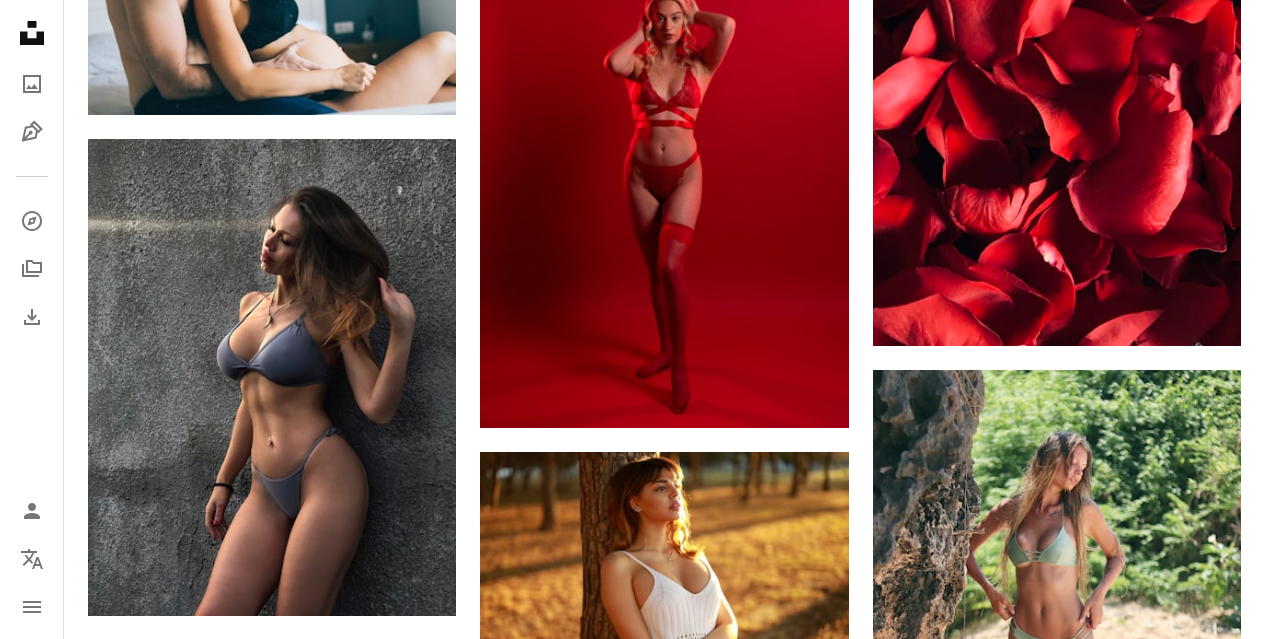 scroll, scrollTop: 10336, scrollLeft: 0, axis: vertical 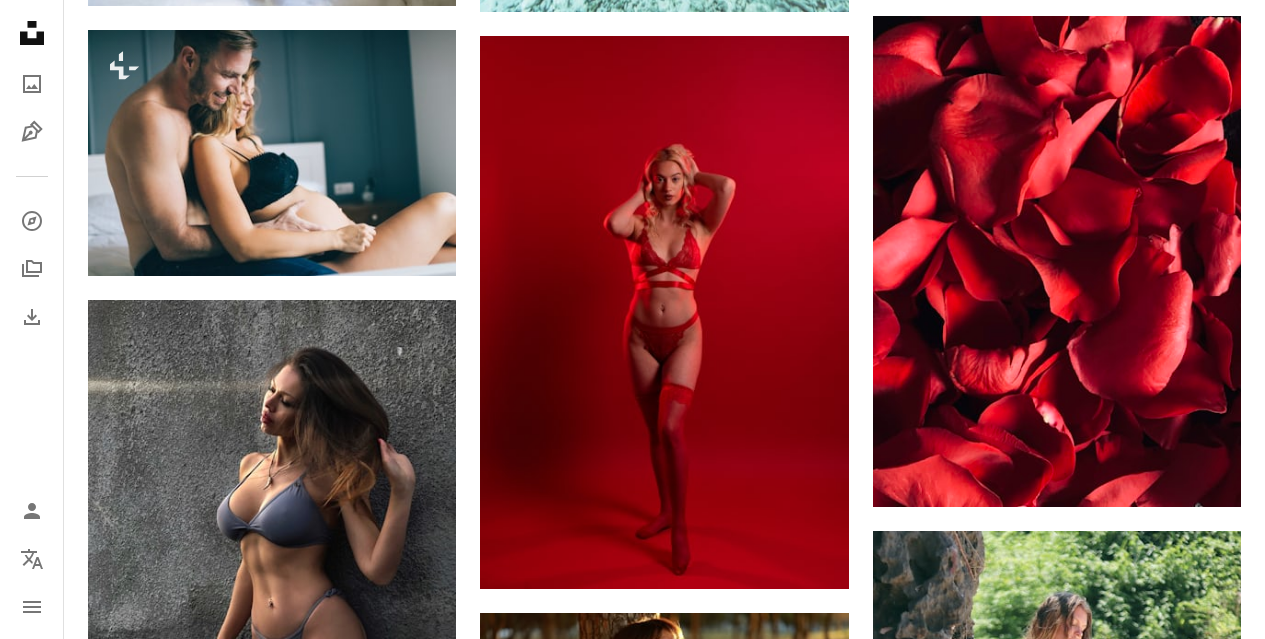click on "A lock Download" at bounding box center (386, 1011) 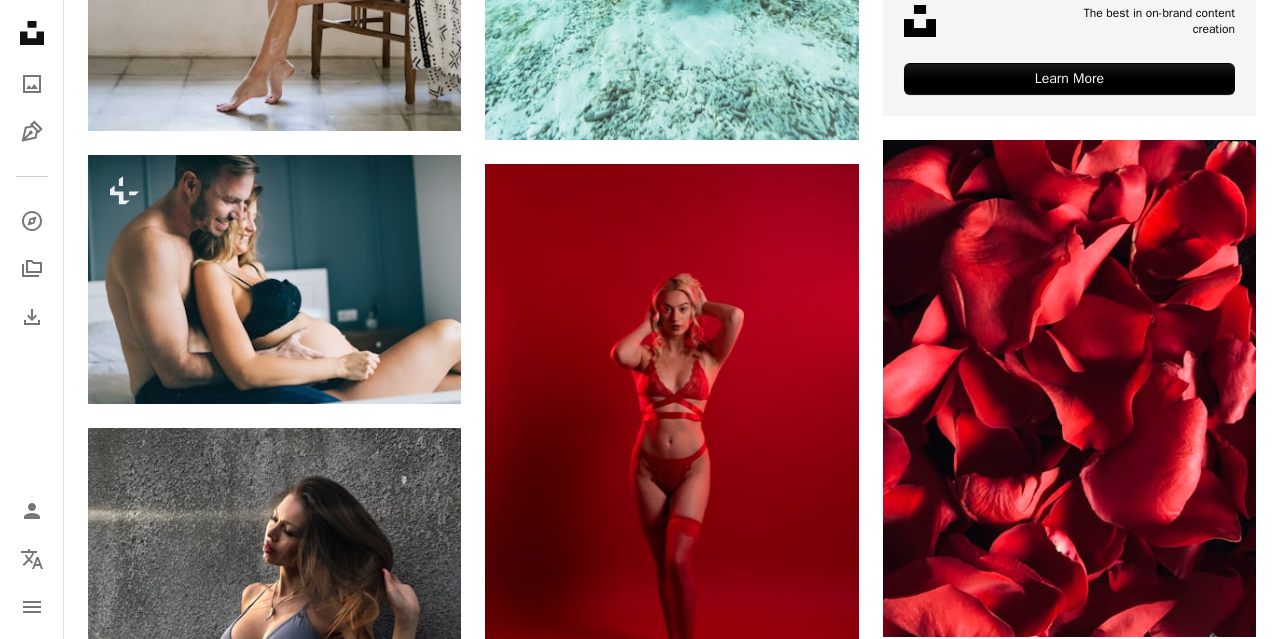 click on "An X shape Premium, ready to use images. Get unlimited access. A plus sign Members-only content added monthly A plus sign Unlimited royalty-free downloads A plus sign Illustrations  New A plus sign Enhanced legal protections – –––– – –––– – –––– – –––– ––––. Get  Unsplash+ –     –  –––– – ––– –––– –  –––– –– –     –  –––– – ––– –––– –  –––– ––" at bounding box center [640, 7683] 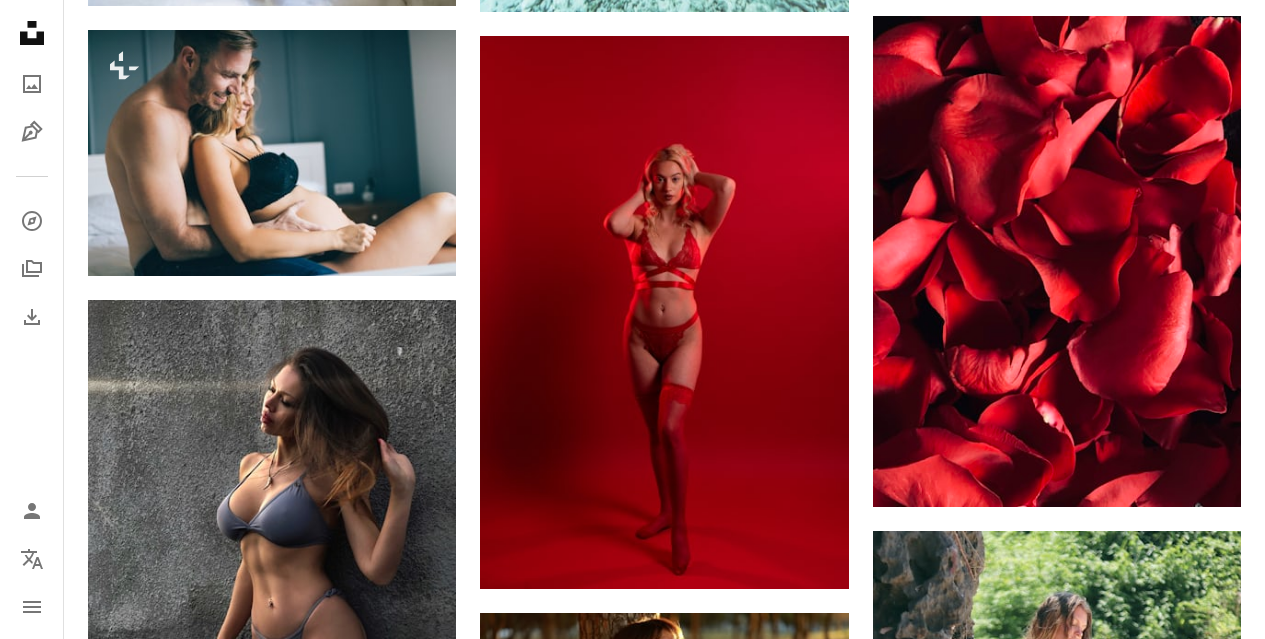 click on "A lock Download" at bounding box center [386, 1011] 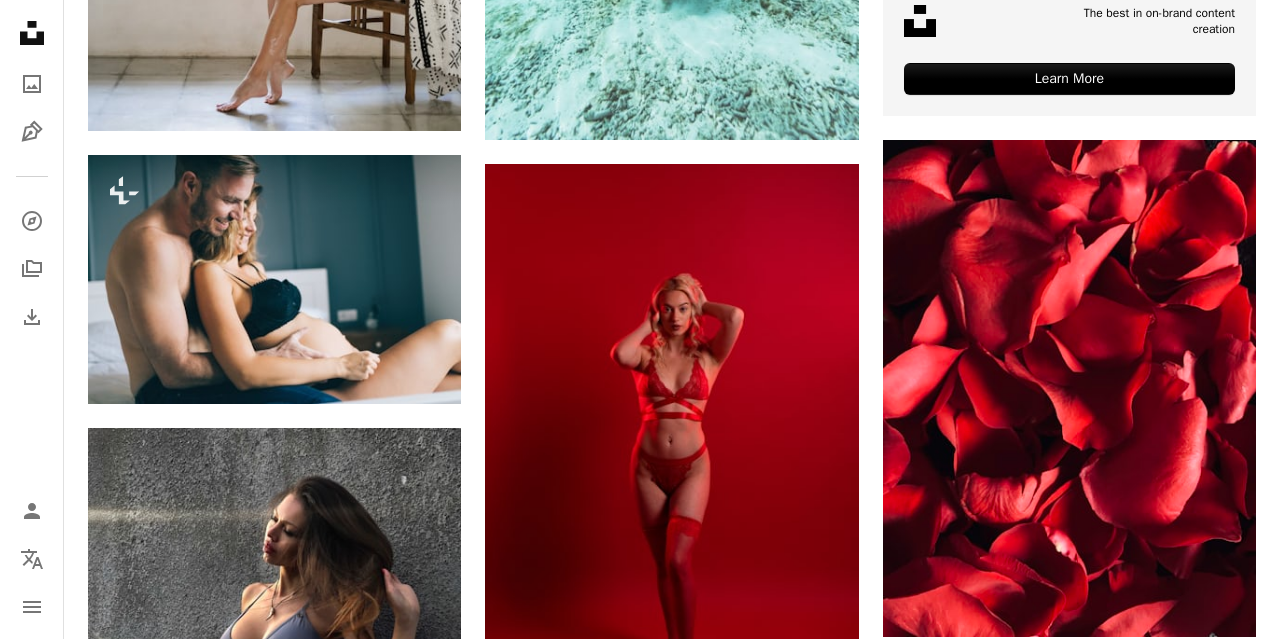 click on "An X shape Premium, ready to use images. Get unlimited access. A plus sign Members-only content added monthly A plus sign Unlimited royalty-free downloads A plus sign Illustrations  New A plus sign Enhanced legal protections – –––– – –––– – –––– – –––– ––––. Get  Unsplash+ –     –  –––– – ––– –––– –  –––– –– –     –  –––– – ––– –––– –  –––– ––" at bounding box center (640, 7683) 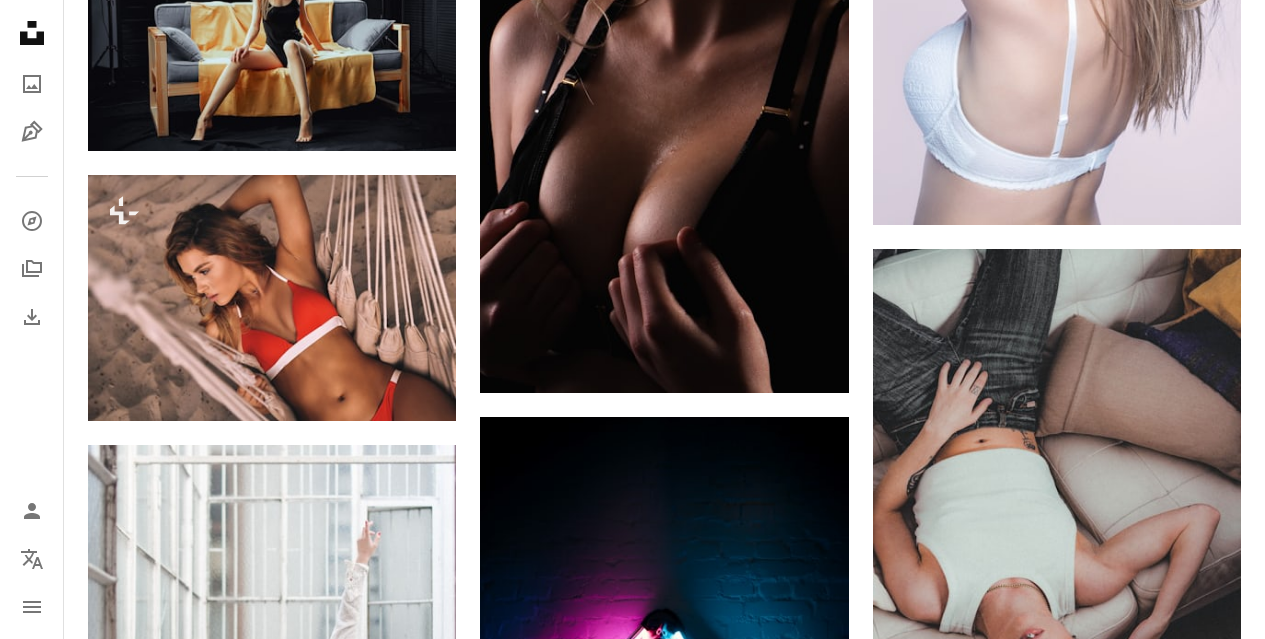 scroll, scrollTop: 18137, scrollLeft: 0, axis: vertical 